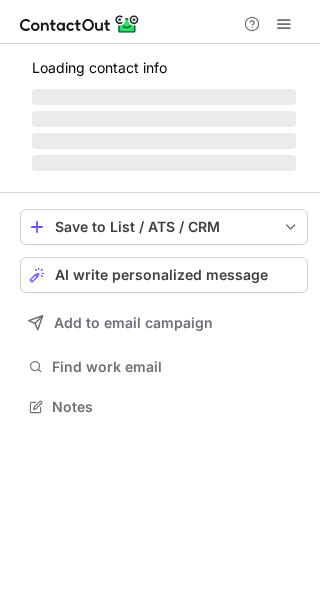scroll, scrollTop: 0, scrollLeft: 0, axis: both 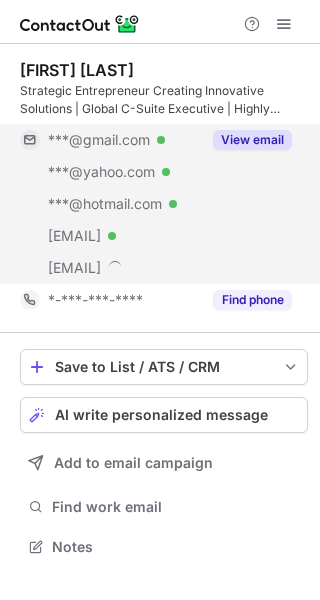 click on "View email" at bounding box center (252, 140) 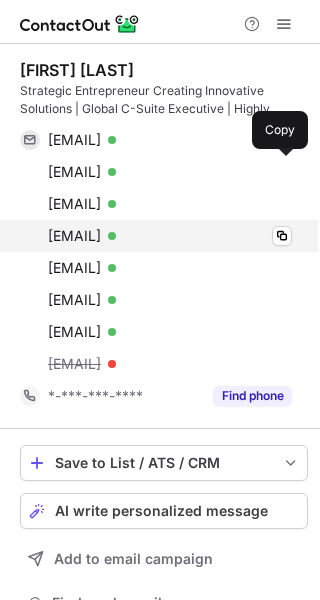 scroll, scrollTop: 10, scrollLeft: 10, axis: both 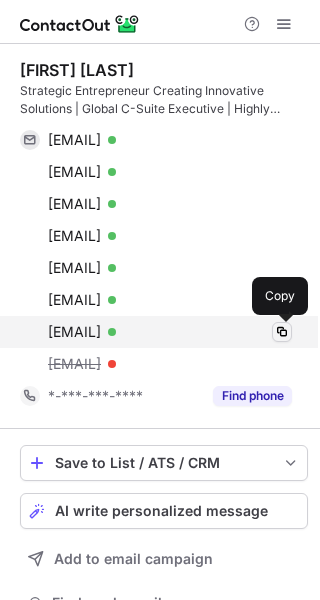 click at bounding box center (282, 332) 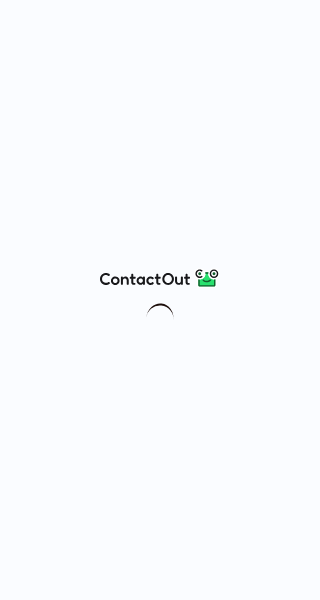 scroll, scrollTop: 0, scrollLeft: 0, axis: both 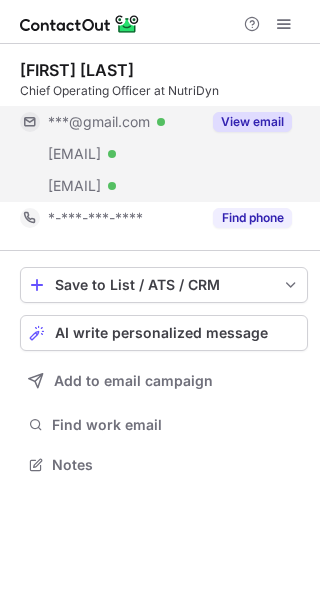 click on "View email" at bounding box center (252, 122) 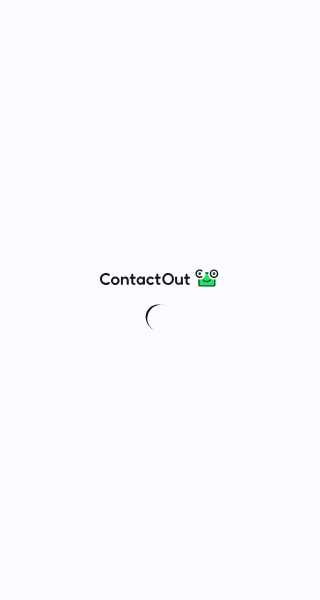 scroll, scrollTop: 0, scrollLeft: 0, axis: both 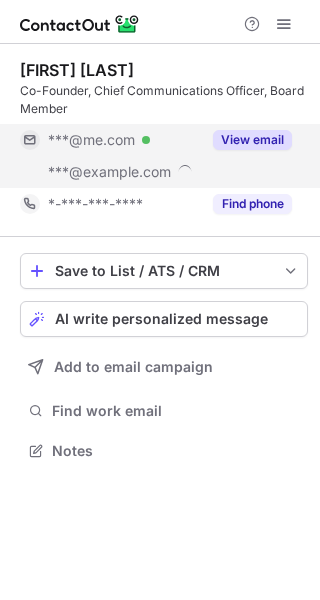 click on "View email" at bounding box center (246, 140) 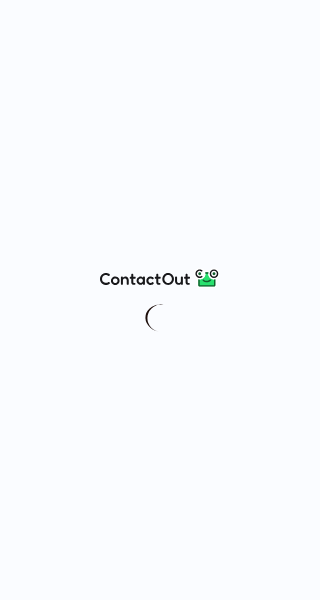 scroll, scrollTop: 0, scrollLeft: 0, axis: both 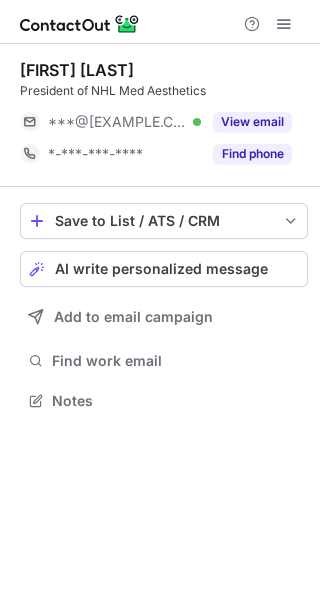 click on "View email" at bounding box center (252, 122) 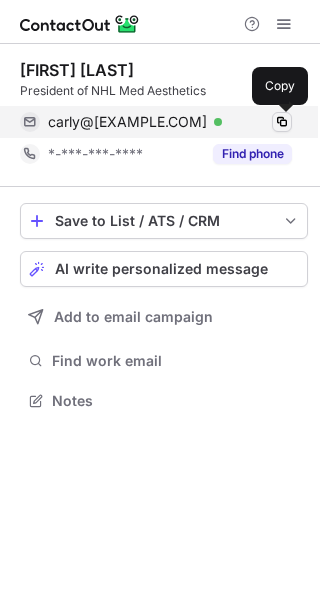 click at bounding box center (282, 122) 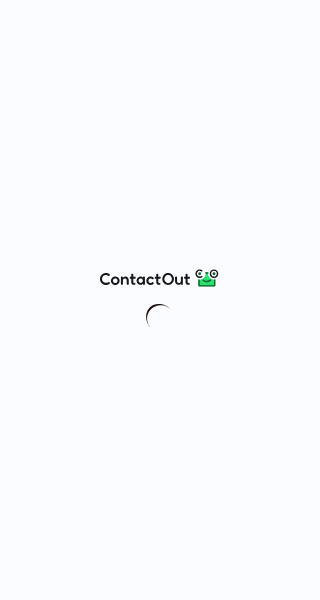 scroll, scrollTop: 0, scrollLeft: 0, axis: both 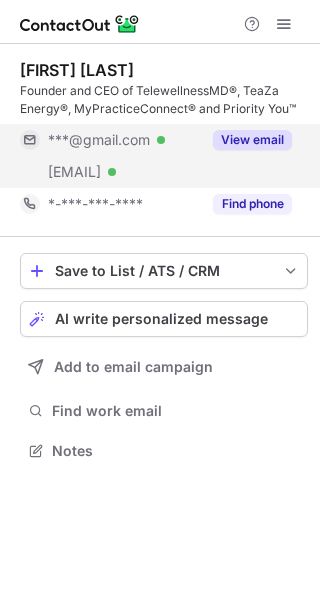 click on "View email" at bounding box center [252, 140] 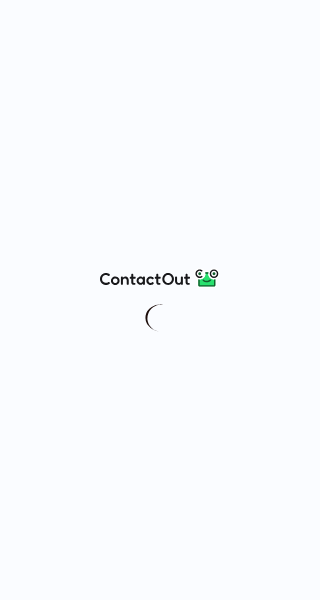 scroll, scrollTop: 0, scrollLeft: 0, axis: both 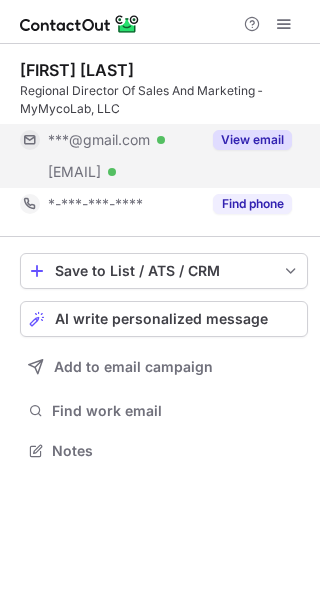 click on "View email" at bounding box center (252, 140) 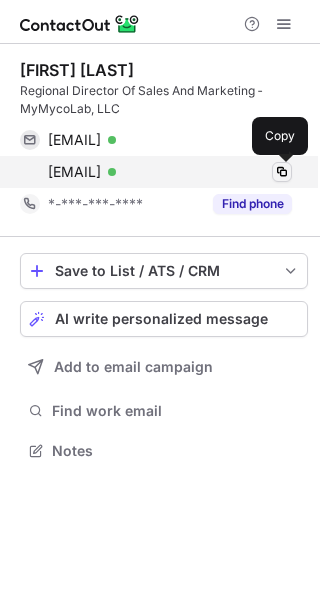 click at bounding box center [282, 172] 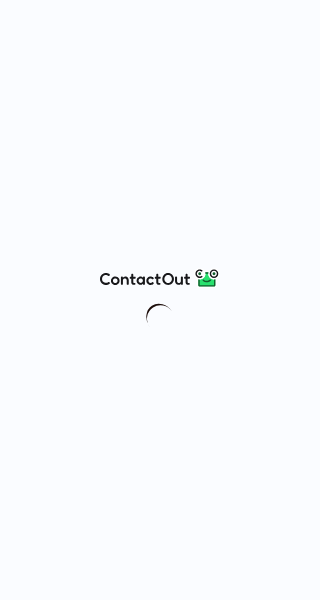 scroll, scrollTop: 0, scrollLeft: 0, axis: both 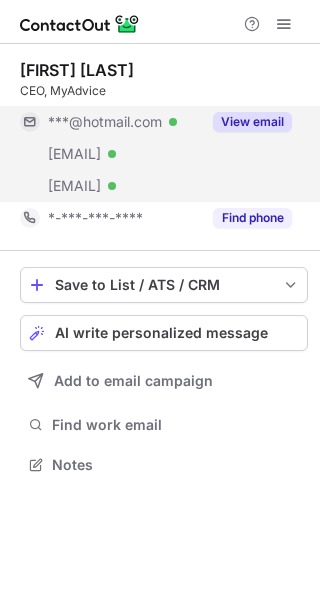 click on "View email" at bounding box center [252, 122] 